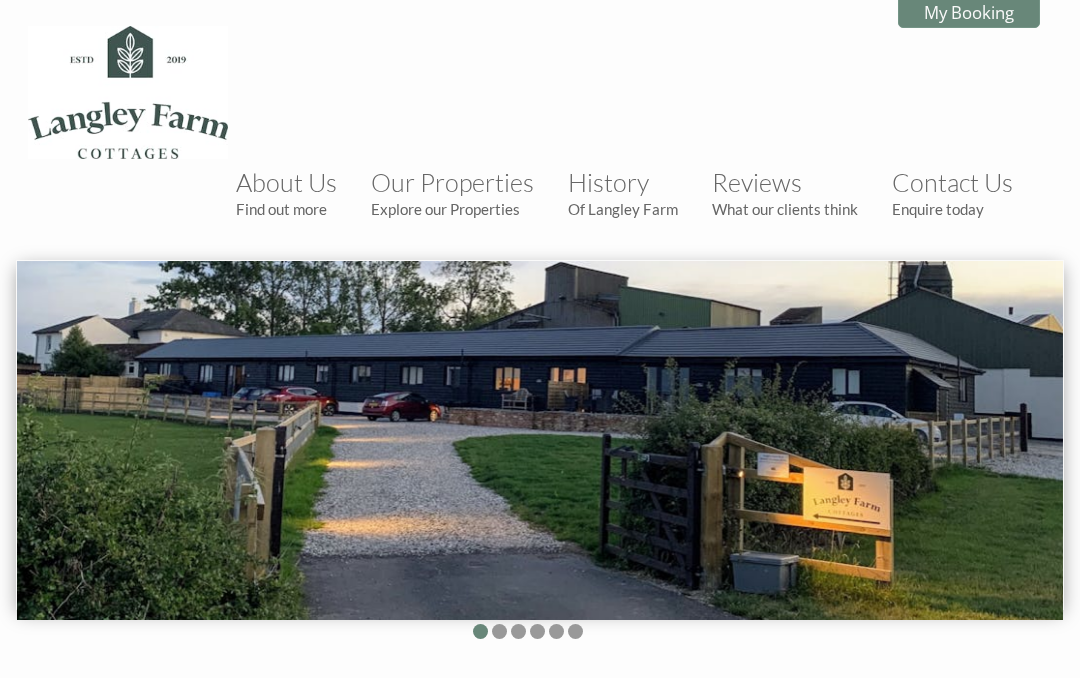 scroll, scrollTop: 0, scrollLeft: 0, axis: both 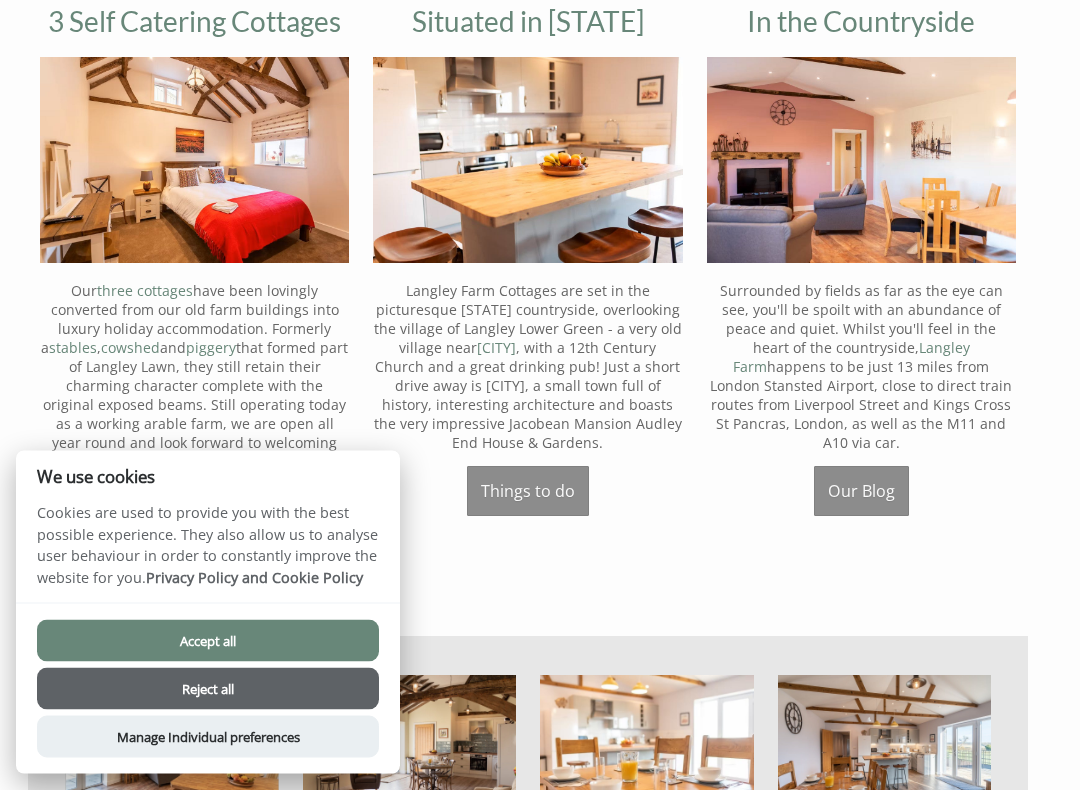 click on "Accept all" at bounding box center (208, 641) 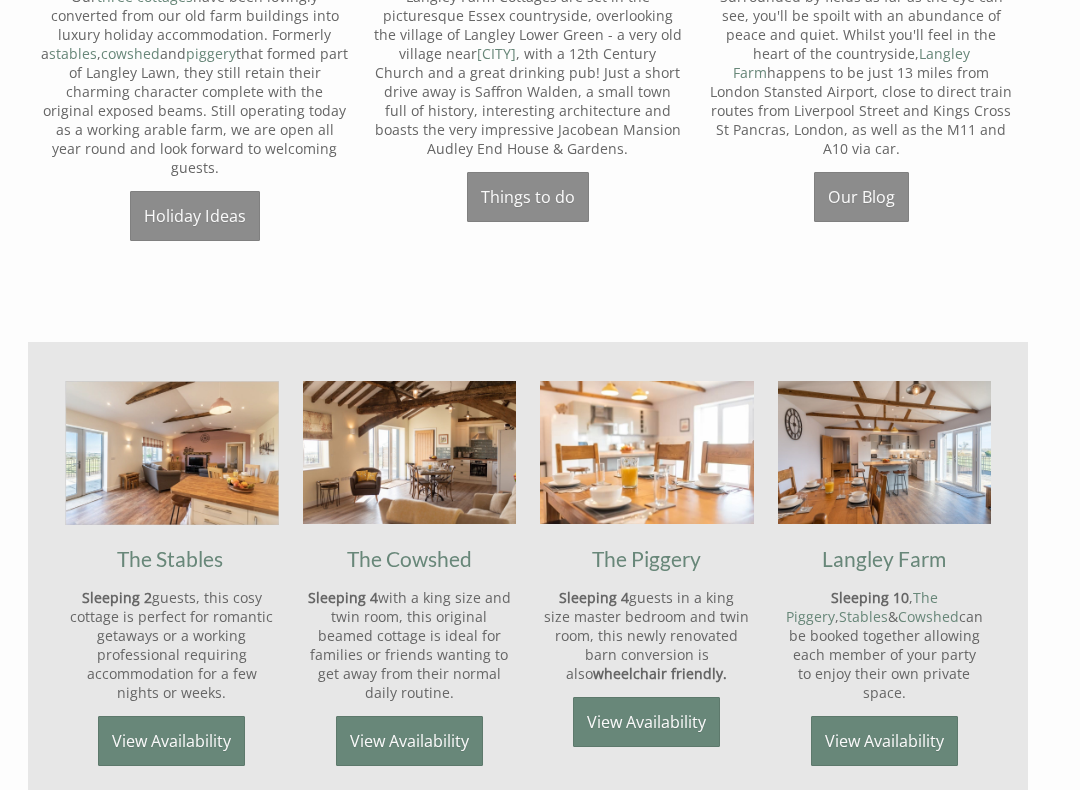 scroll, scrollTop: 992, scrollLeft: 0, axis: vertical 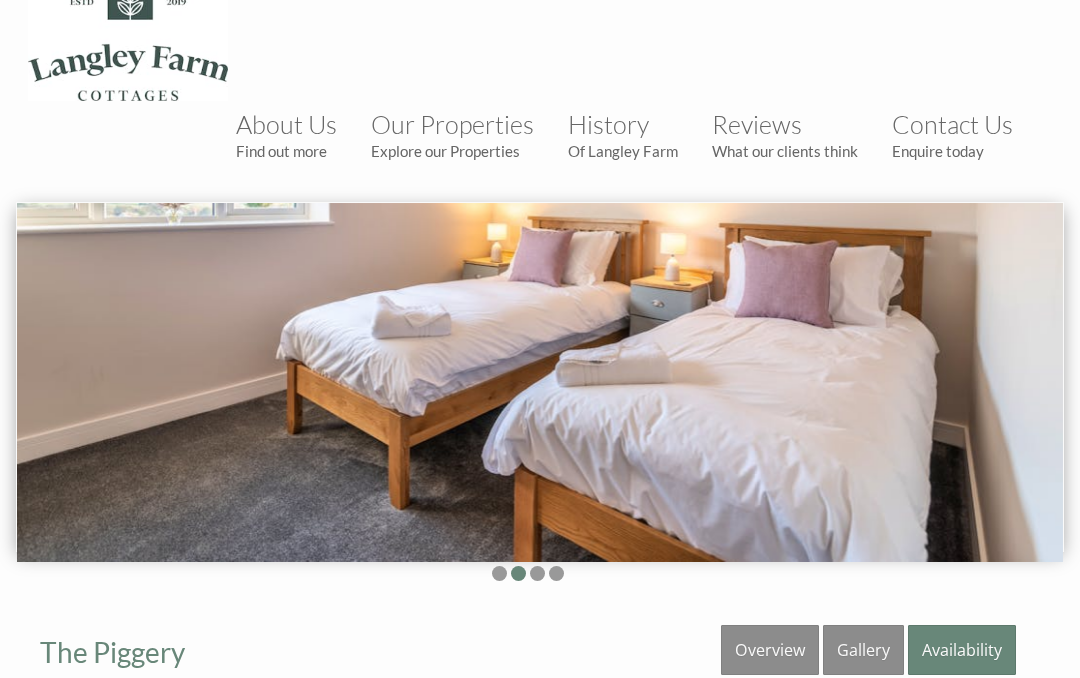 click at bounding box center [540, 382] 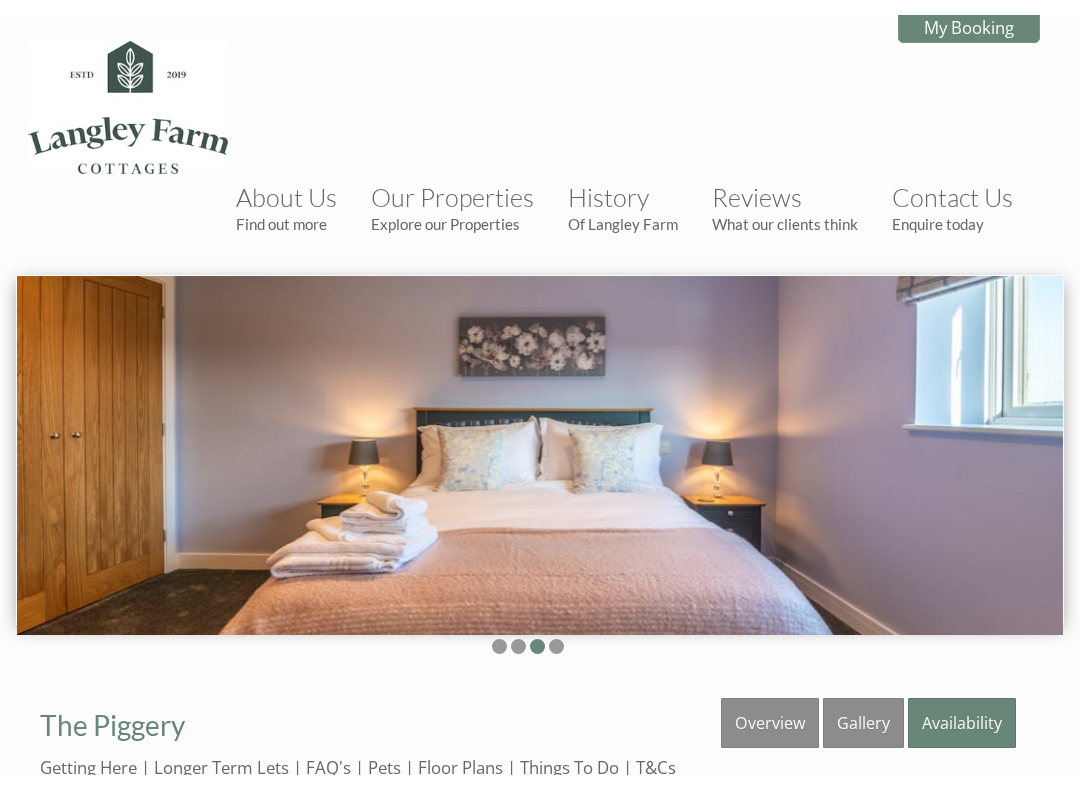 scroll, scrollTop: 0, scrollLeft: 0, axis: both 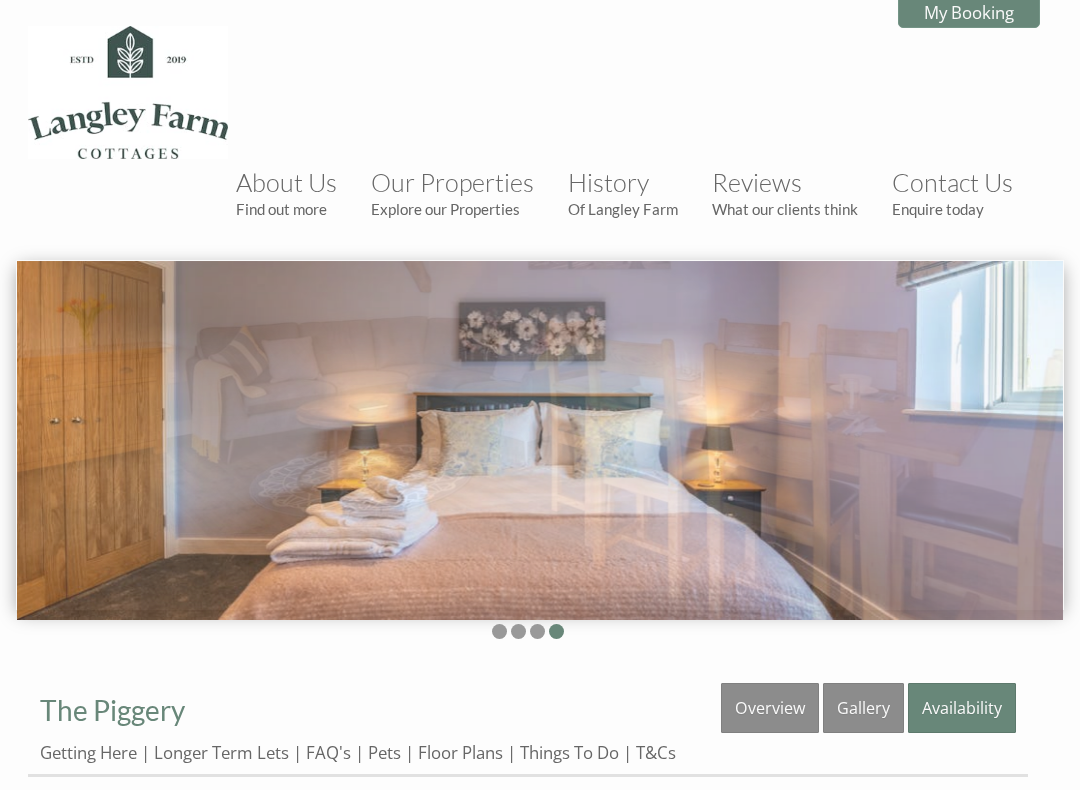 click on "What our clients think" at bounding box center (785, 209) 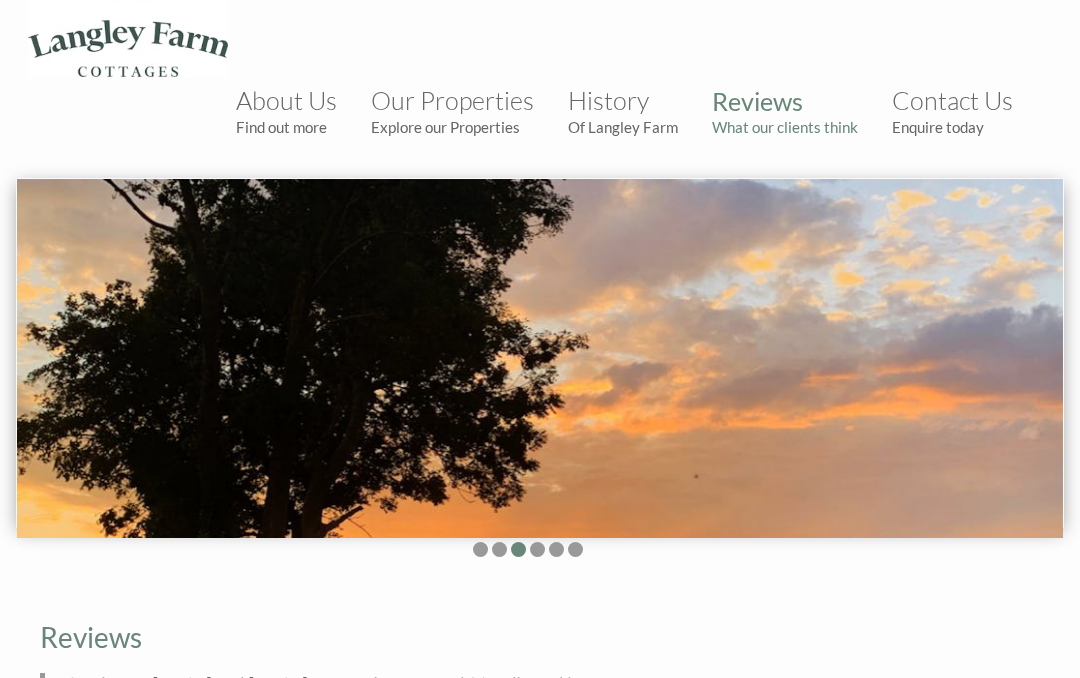 scroll, scrollTop: 0, scrollLeft: 0, axis: both 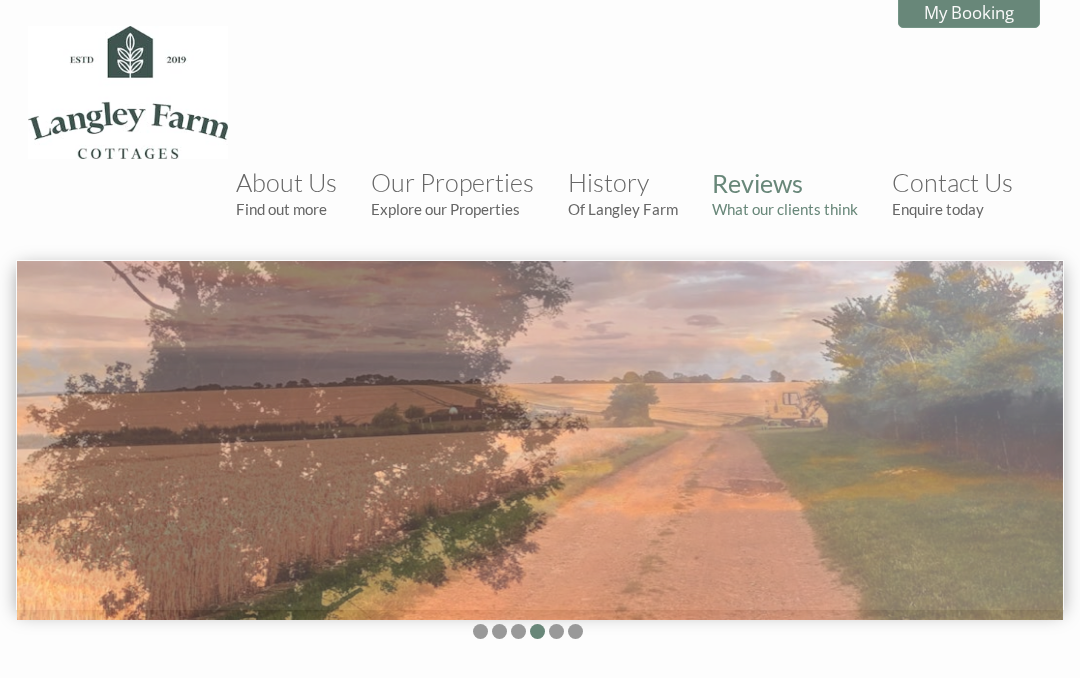 click on "Our Properties  Explore our Properties" at bounding box center [452, 192] 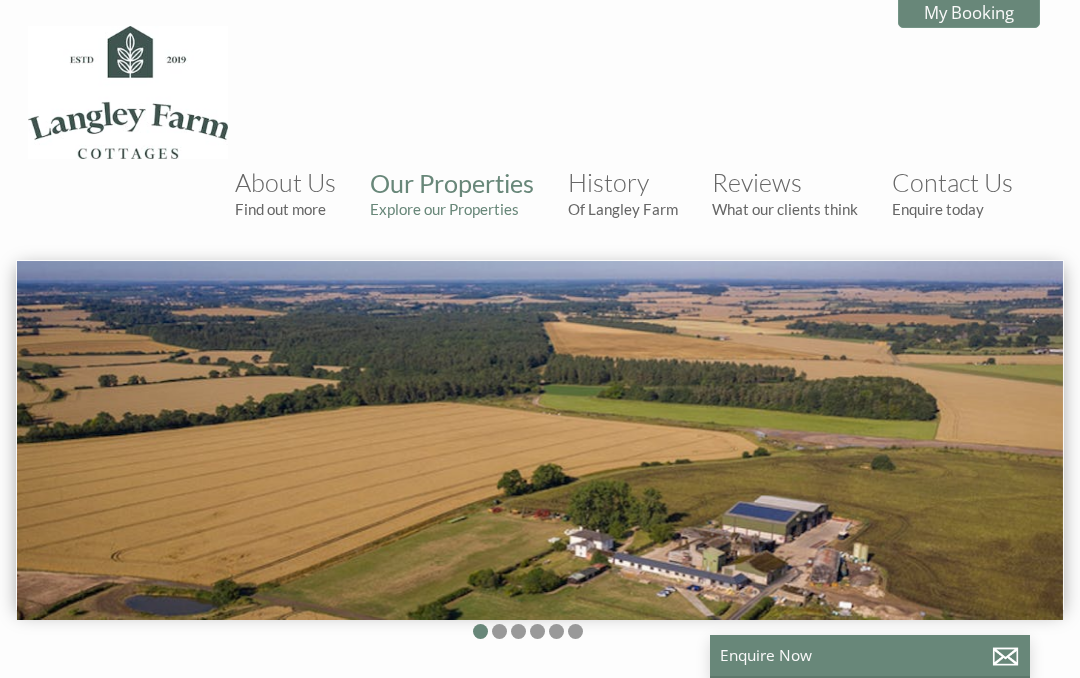 scroll, scrollTop: 0, scrollLeft: 18, axis: horizontal 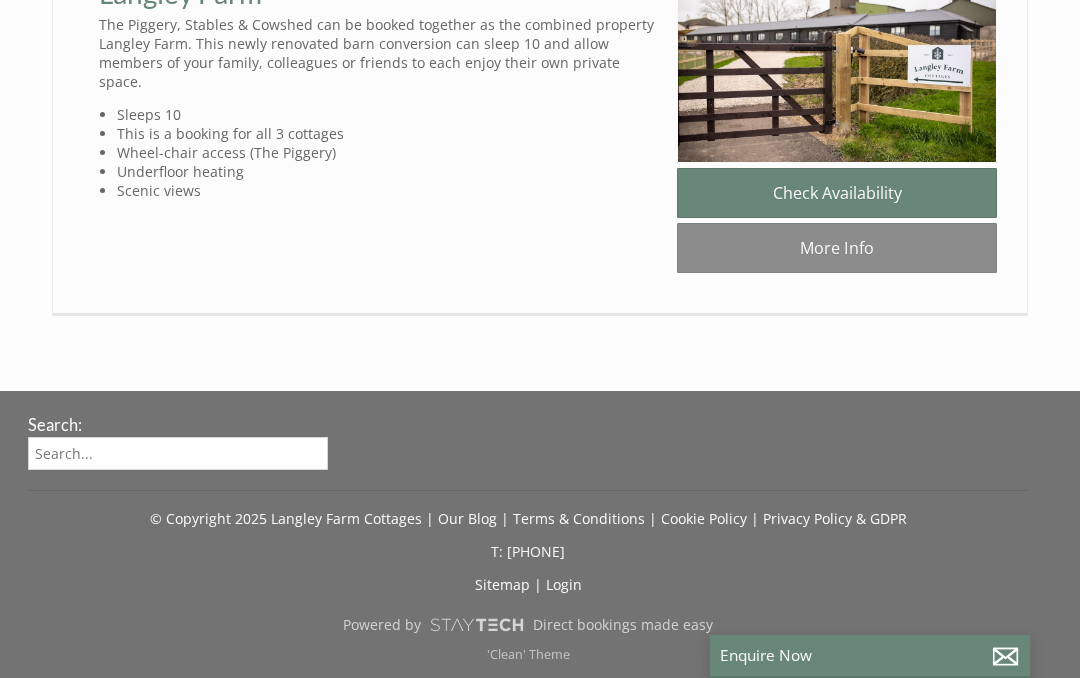 click on "Check Availability" at bounding box center [837, 193] 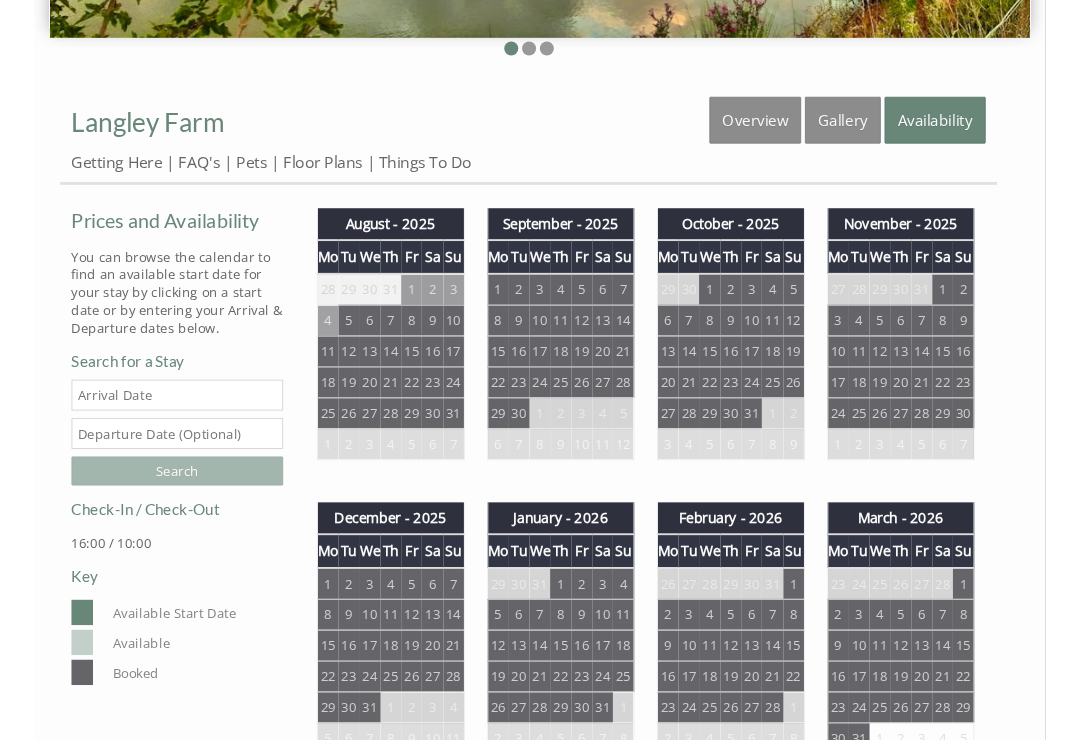 scroll, scrollTop: 581, scrollLeft: 0, axis: vertical 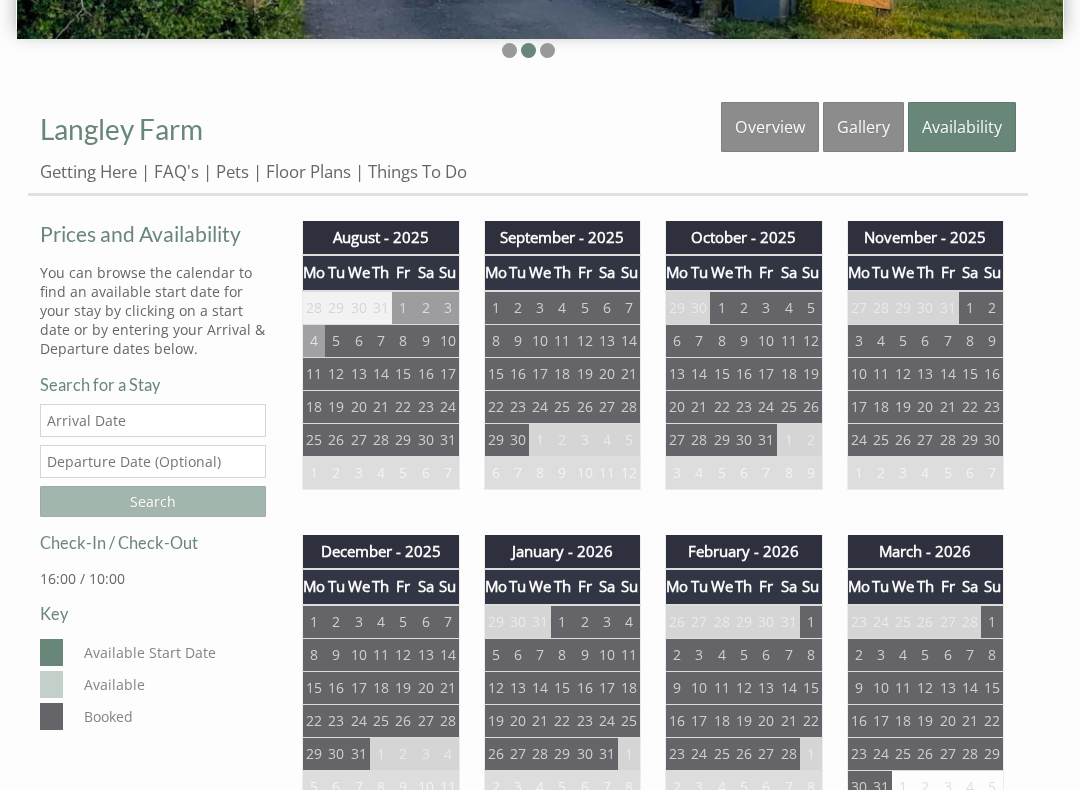 click on "Date" at bounding box center (153, 420) 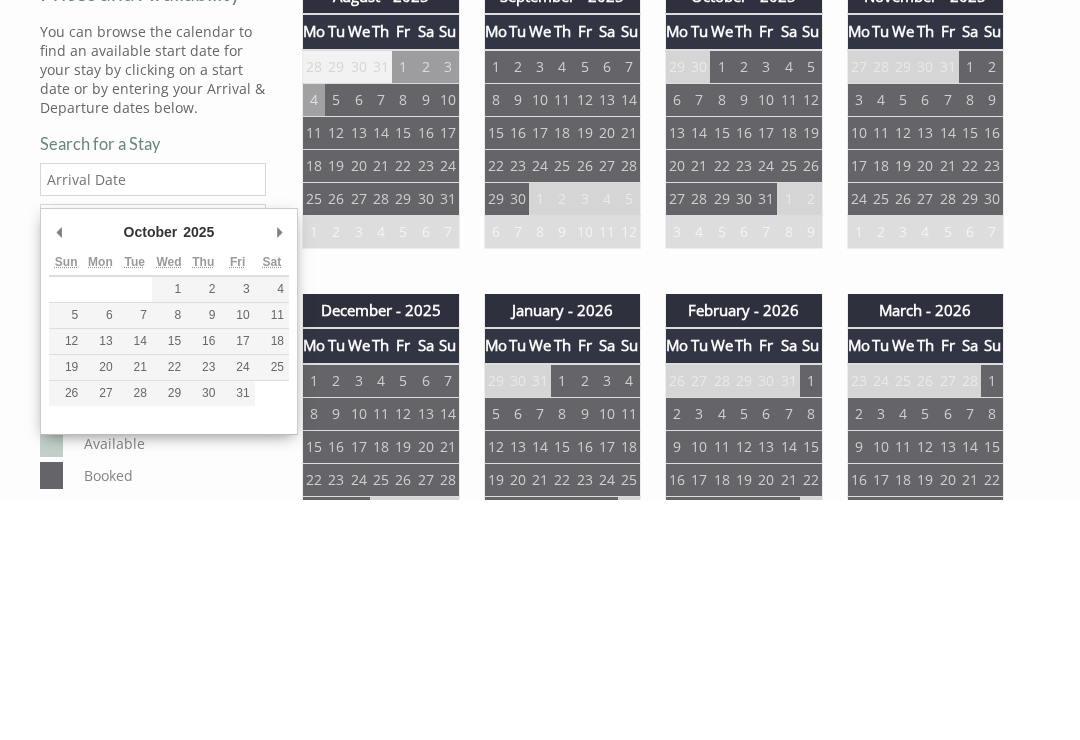 type on "03/10/2025" 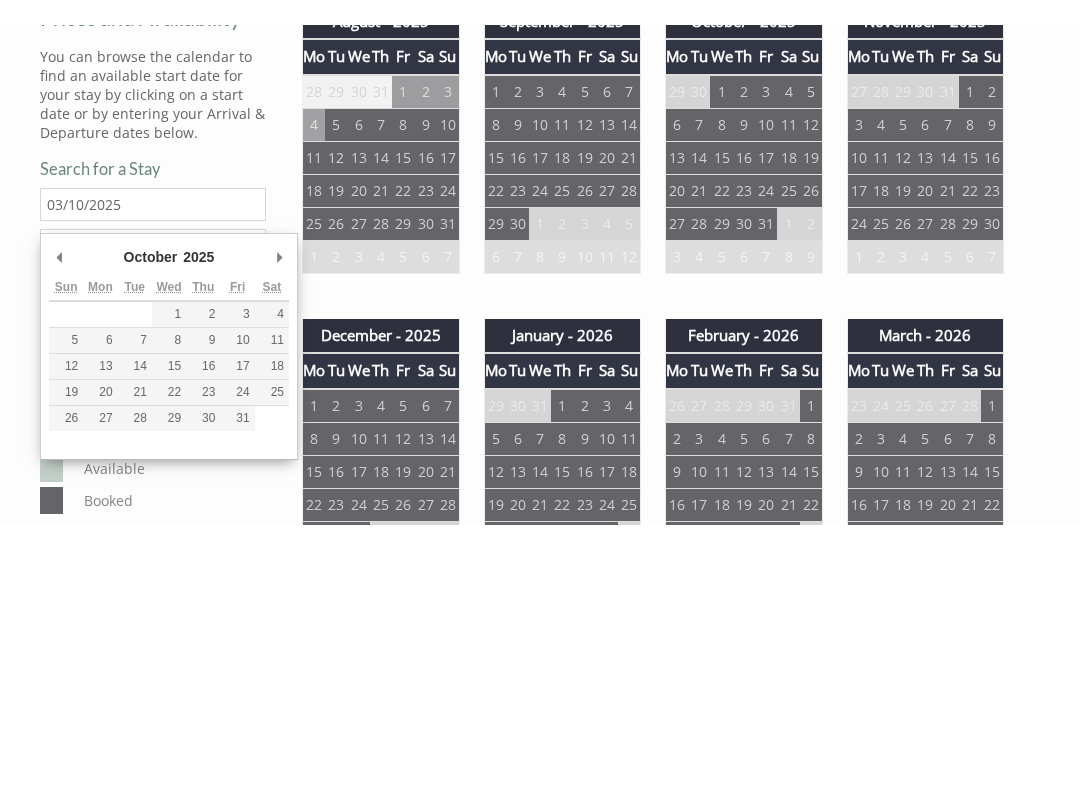 scroll, scrollTop: 822, scrollLeft: 0, axis: vertical 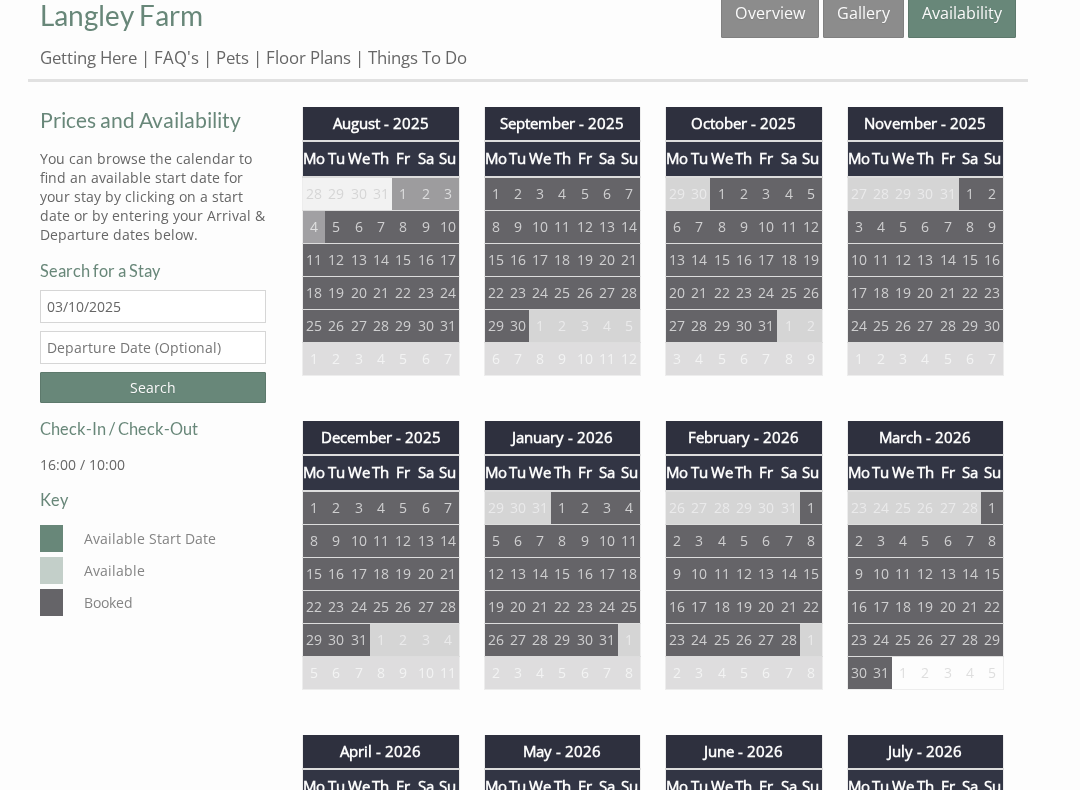 click at bounding box center [153, 347] 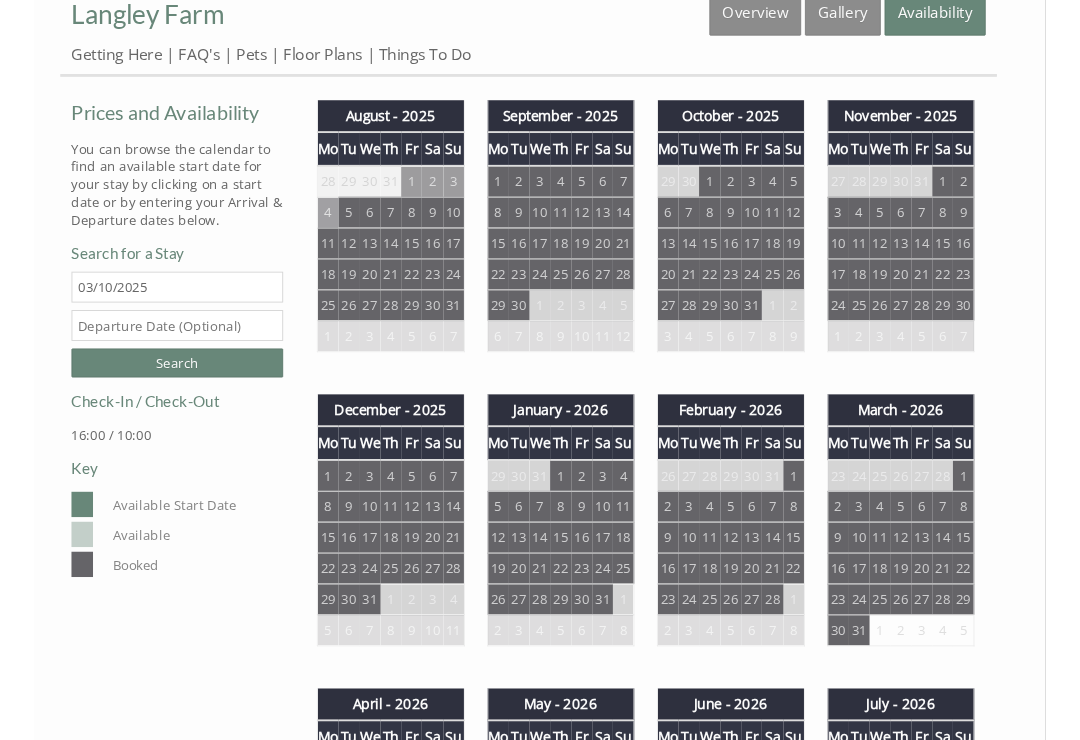 scroll, scrollTop: 694, scrollLeft: 0, axis: vertical 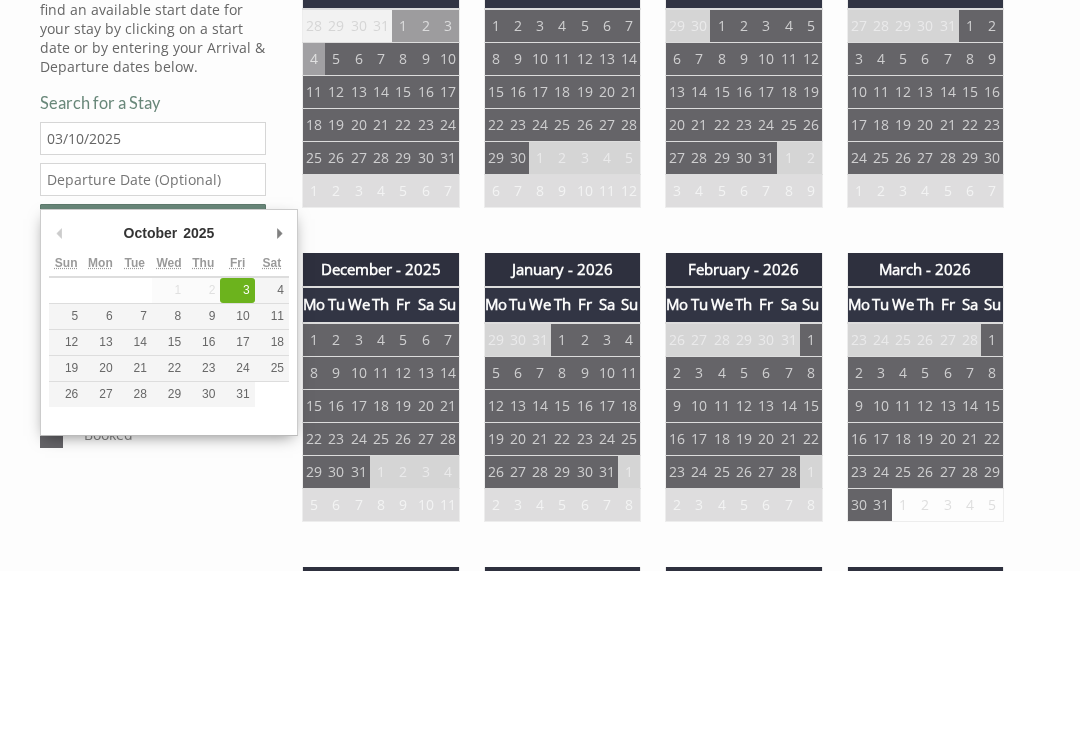type on "[DATE]" 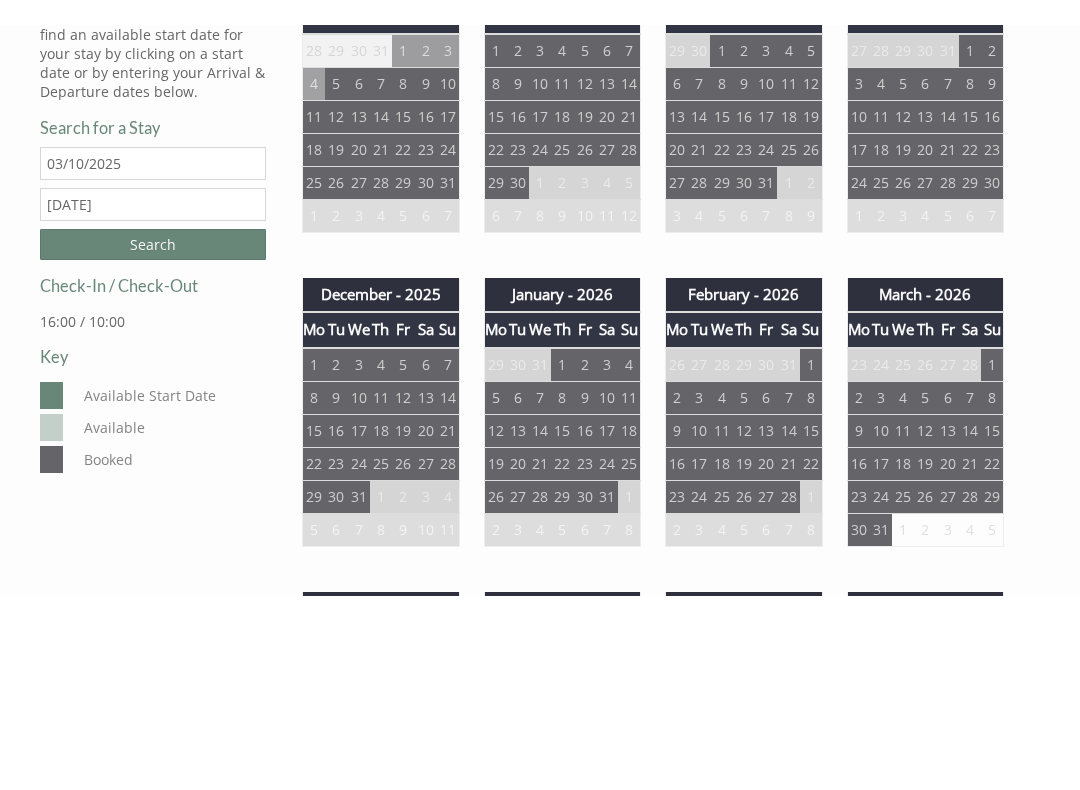scroll, scrollTop: 864, scrollLeft: 0, axis: vertical 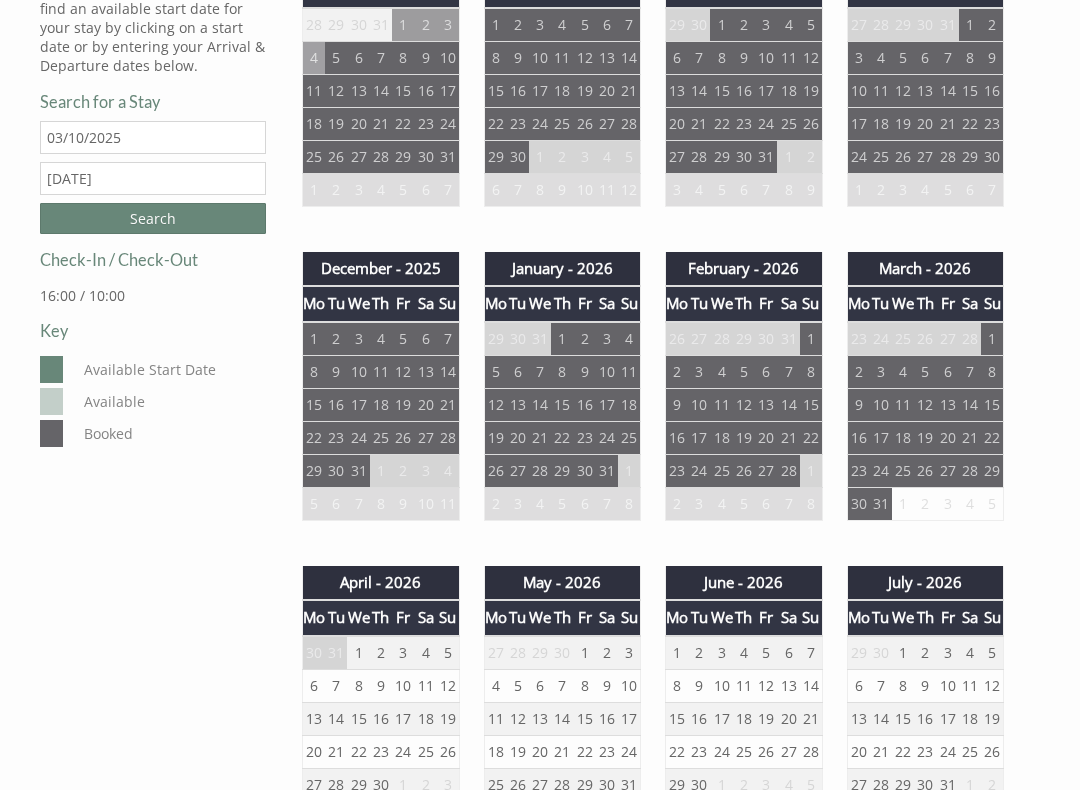click on "Search" at bounding box center [153, 218] 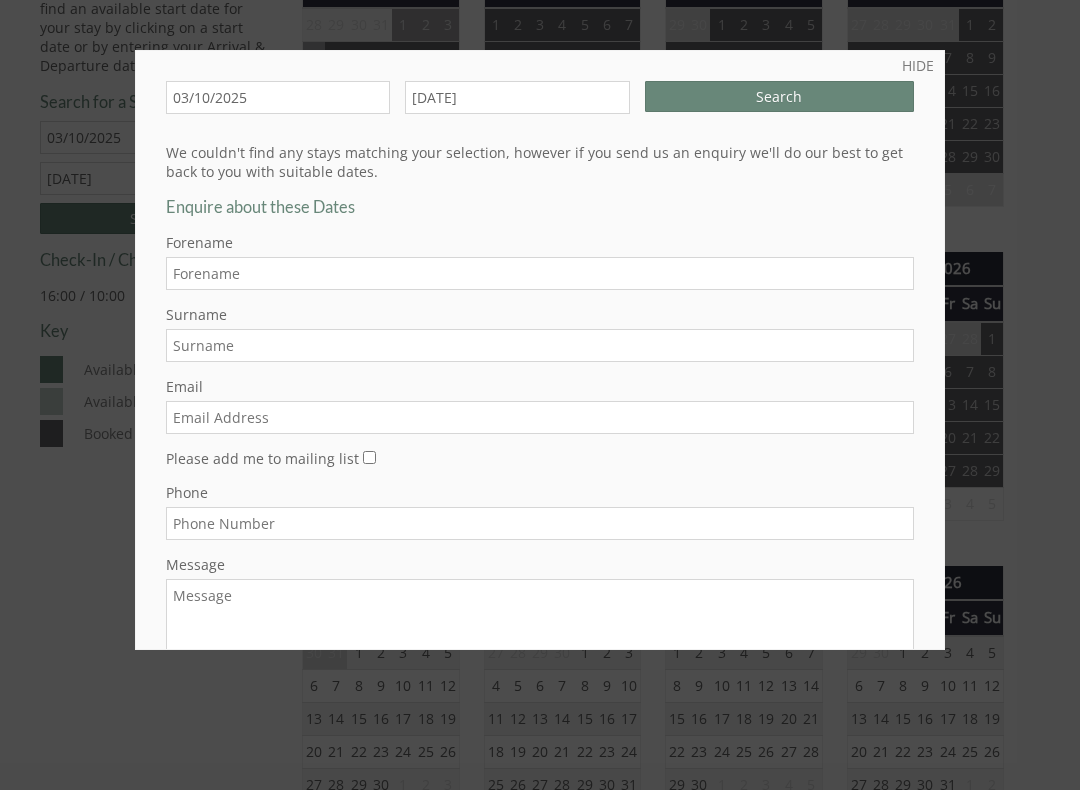 scroll, scrollTop: 0, scrollLeft: 0, axis: both 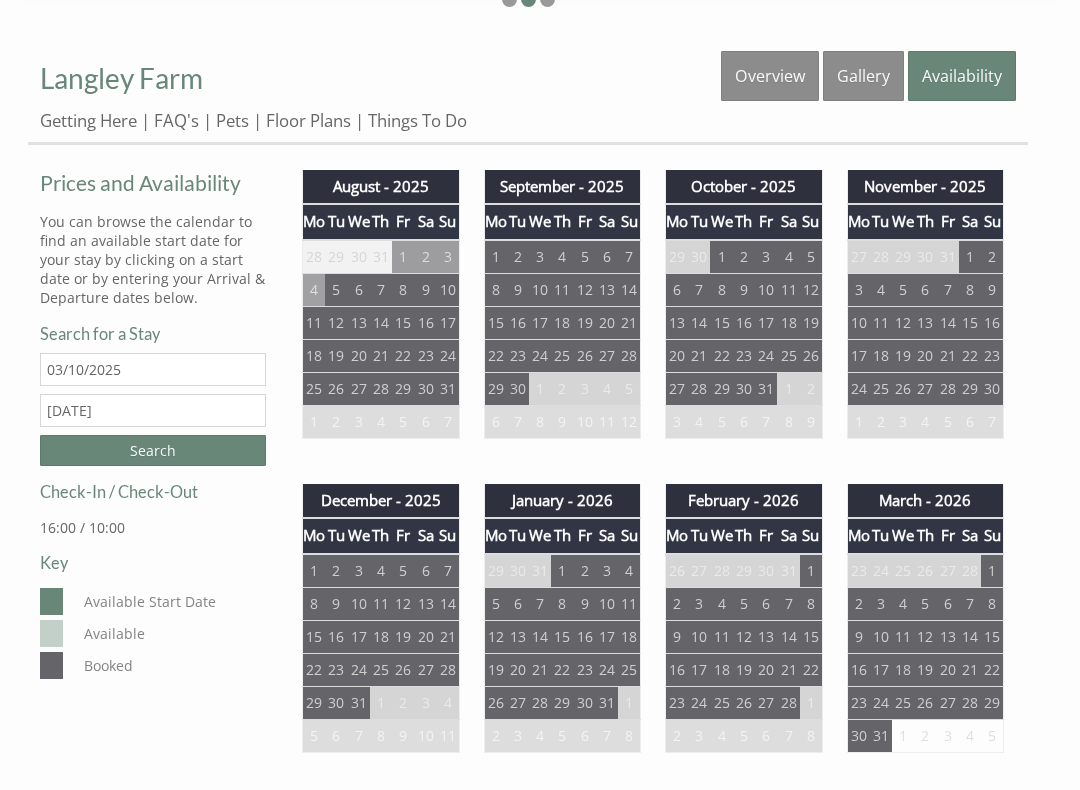 click on "Floor Plans" at bounding box center (308, 120) 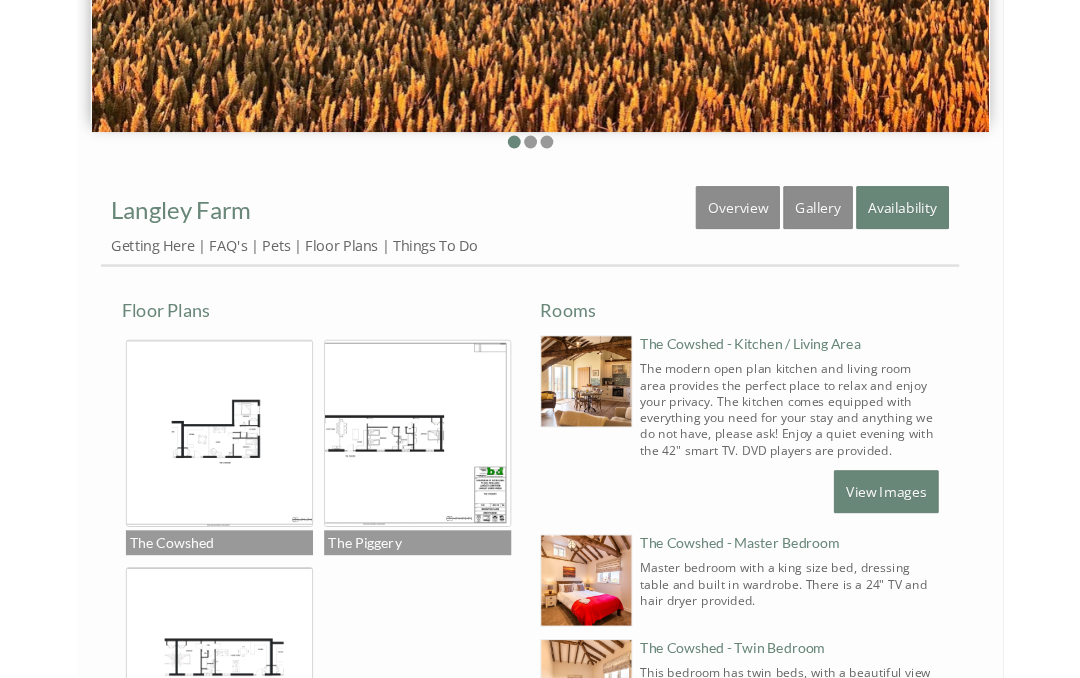 scroll, scrollTop: 467, scrollLeft: 0, axis: vertical 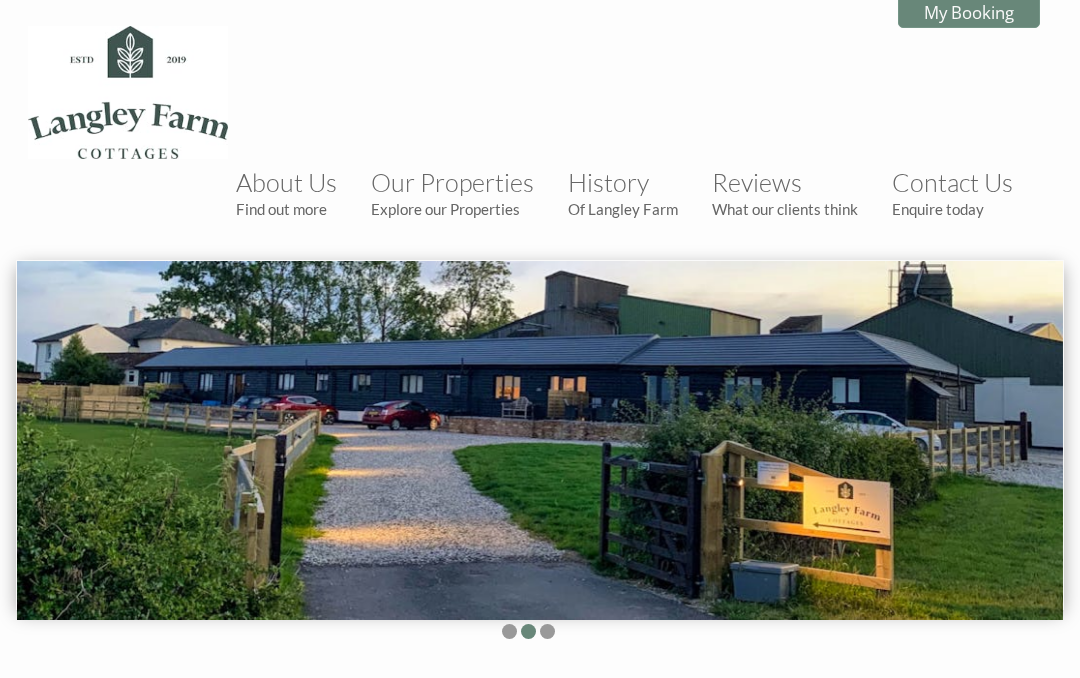 click on "Our Properties  Explore our Properties" at bounding box center (452, 192) 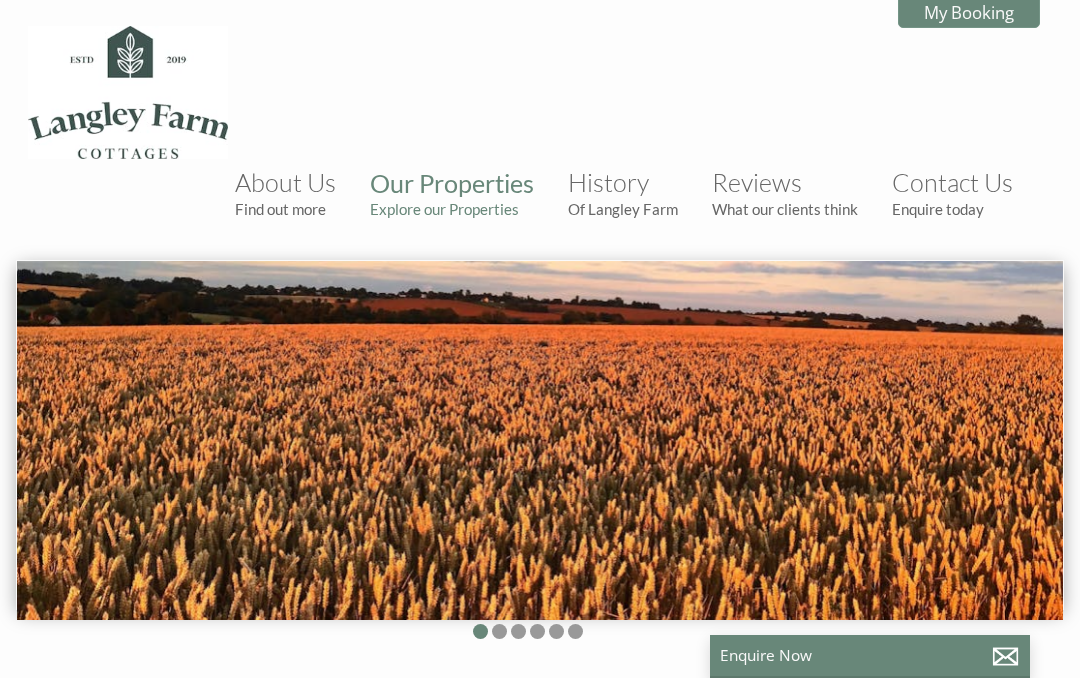 scroll, scrollTop: 0, scrollLeft: 18, axis: horizontal 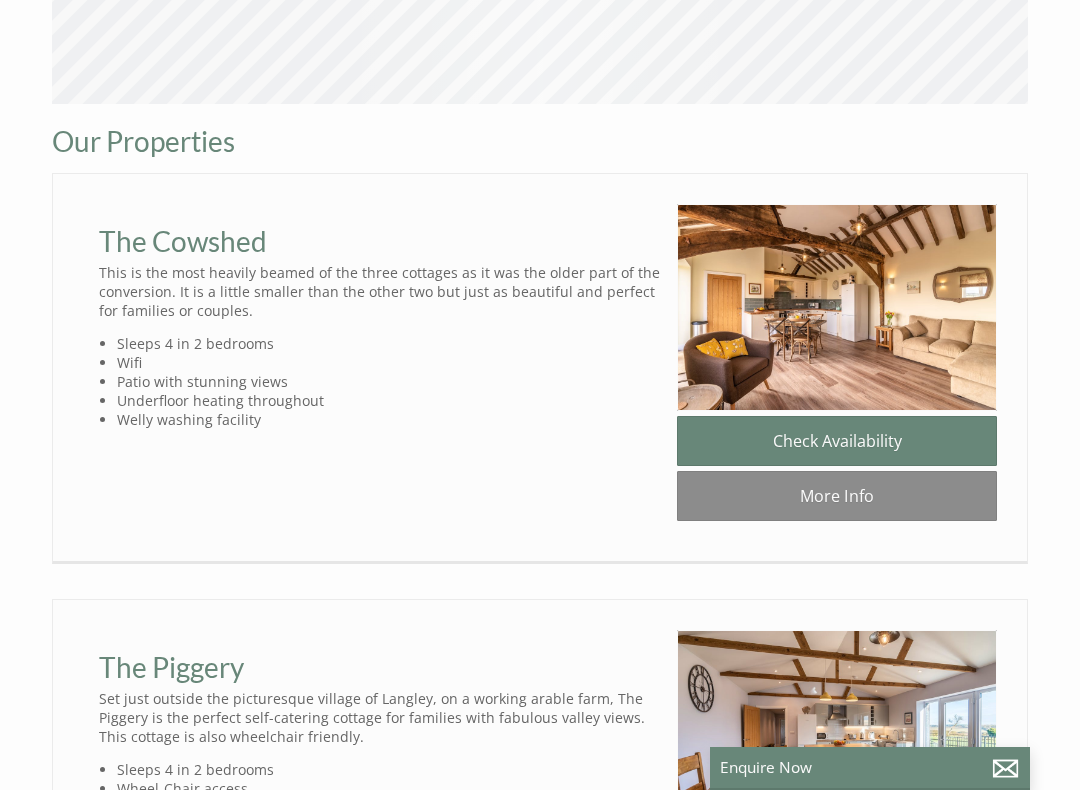 click at bounding box center (837, 307) 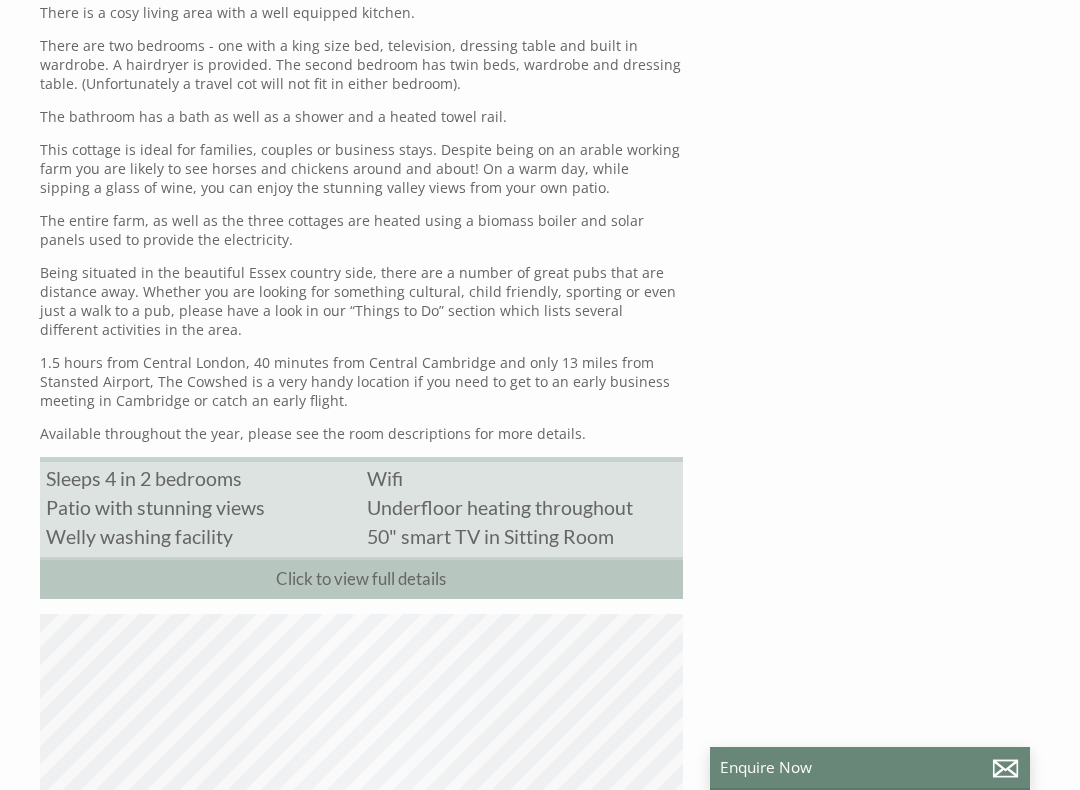 scroll, scrollTop: 0, scrollLeft: 0, axis: both 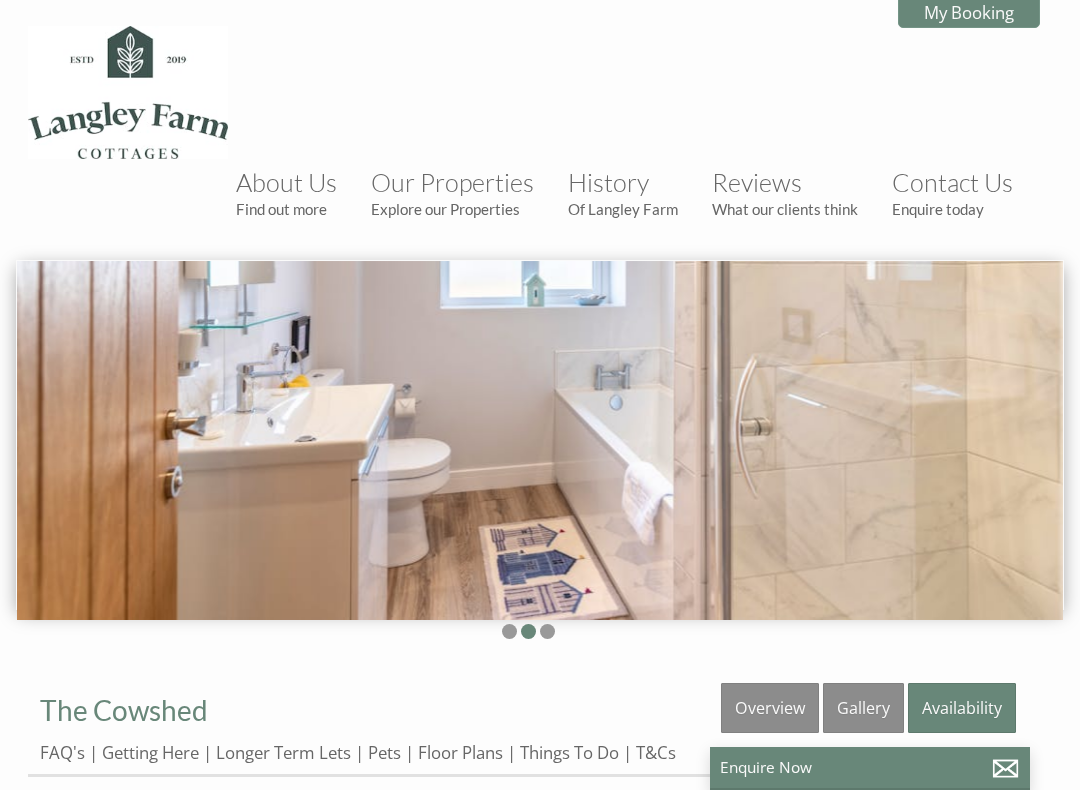 click at bounding box center [540, 440] 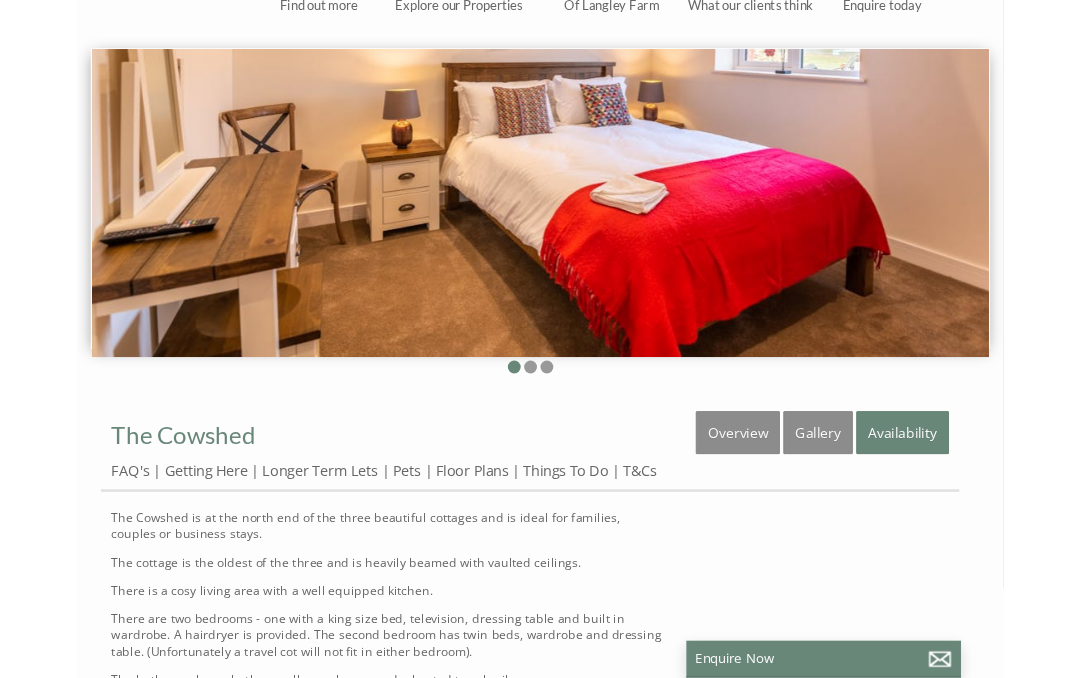 scroll, scrollTop: 204, scrollLeft: 0, axis: vertical 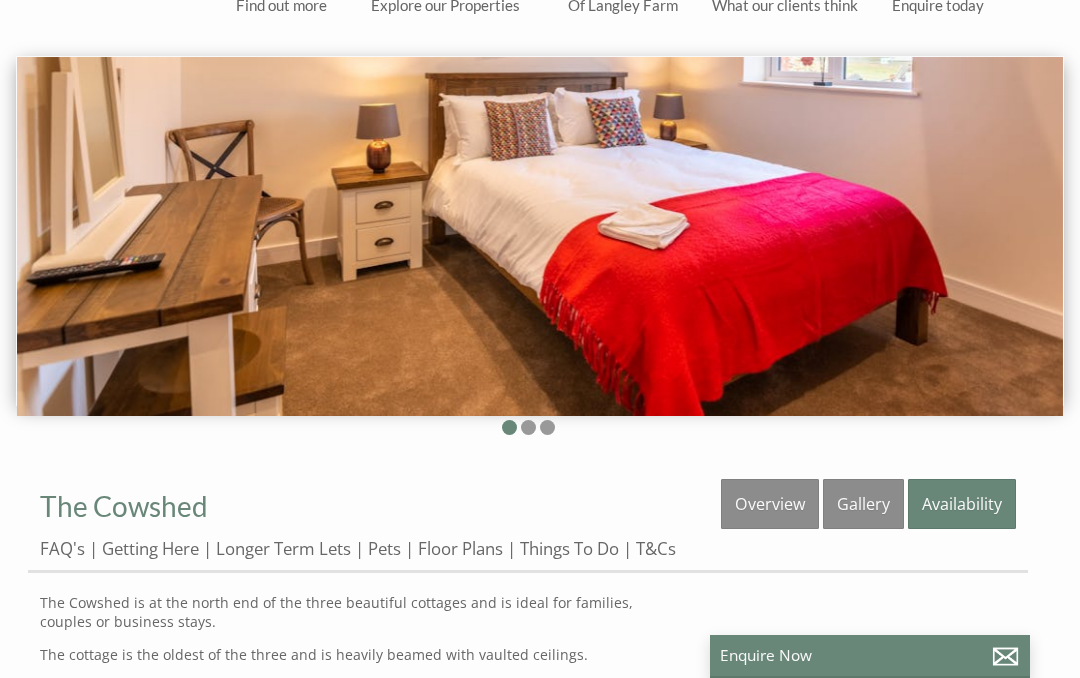 click on "Floor Plans" at bounding box center [460, 548] 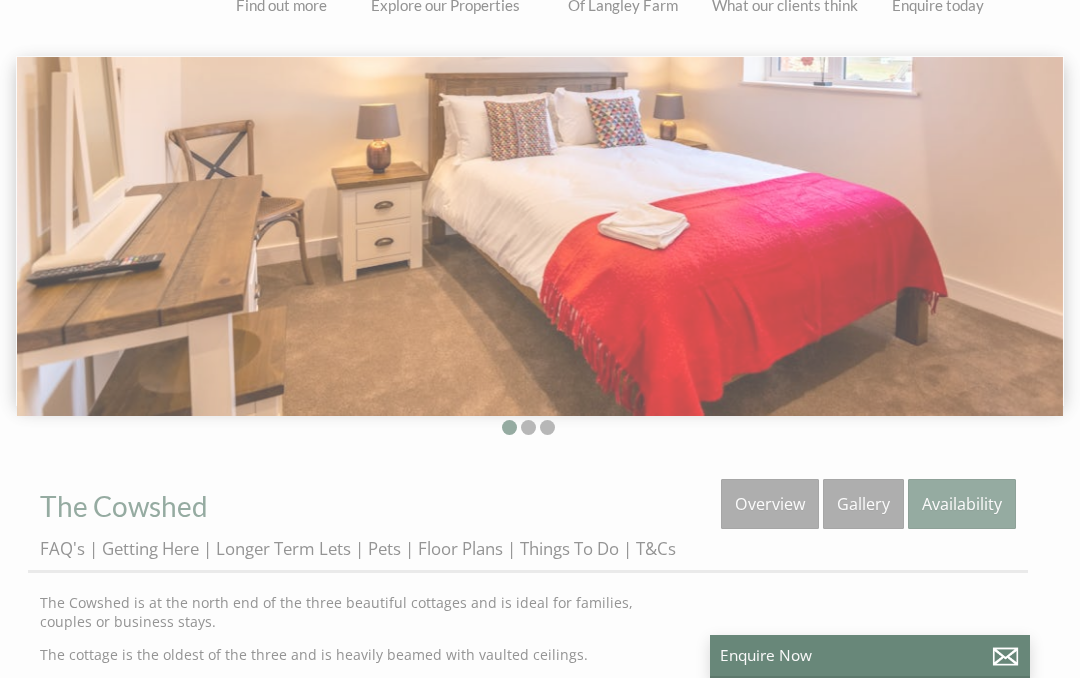 click on "Floor Plans" at bounding box center (460, 548) 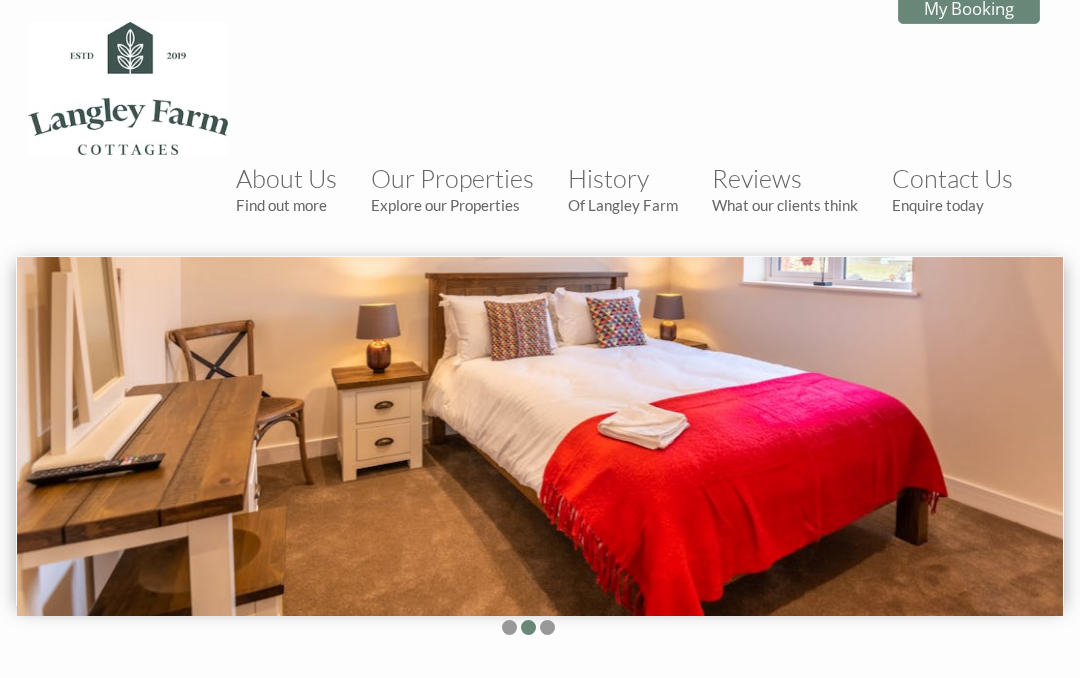 scroll, scrollTop: 0, scrollLeft: 0, axis: both 